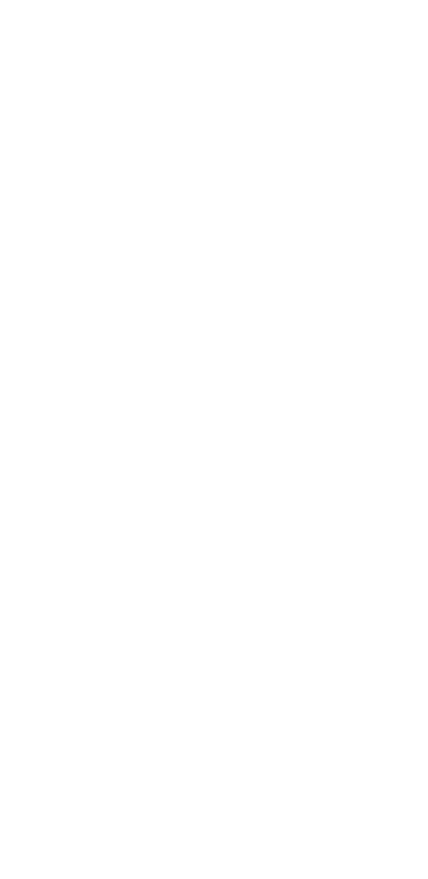 scroll, scrollTop: 0, scrollLeft: 0, axis: both 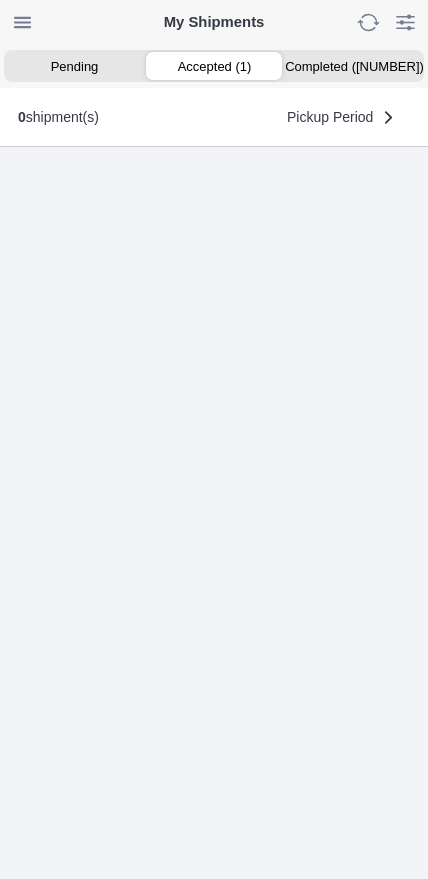 click on "Accepted (1)" at bounding box center [214, 66] 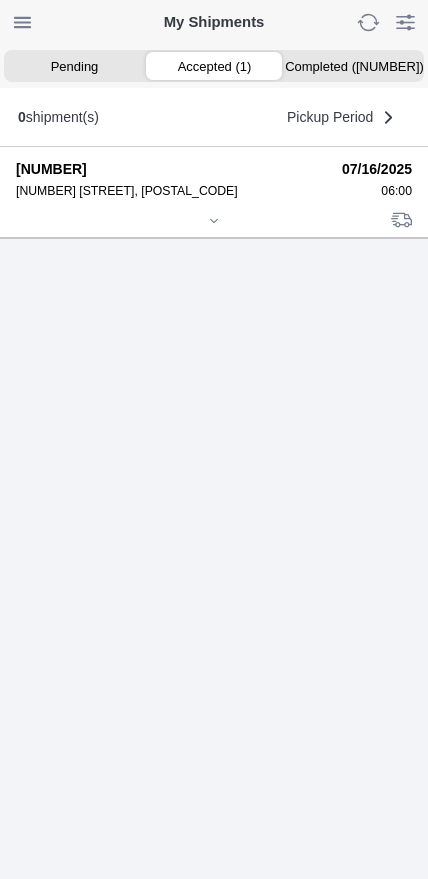 click 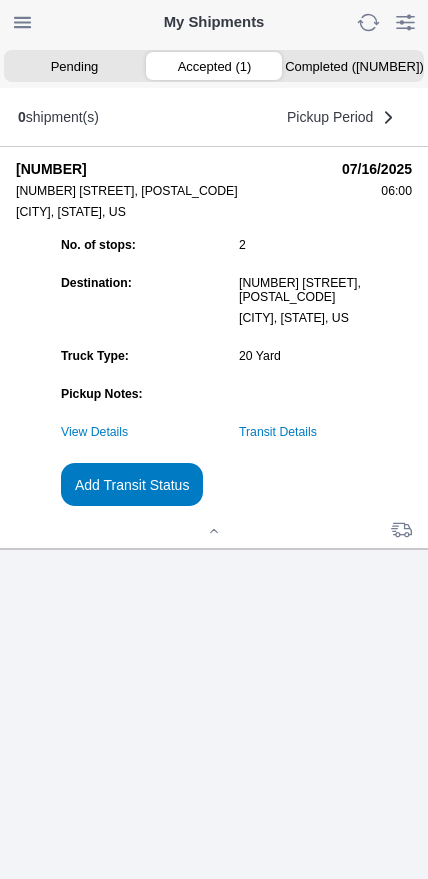 click on "Add Transit Status" 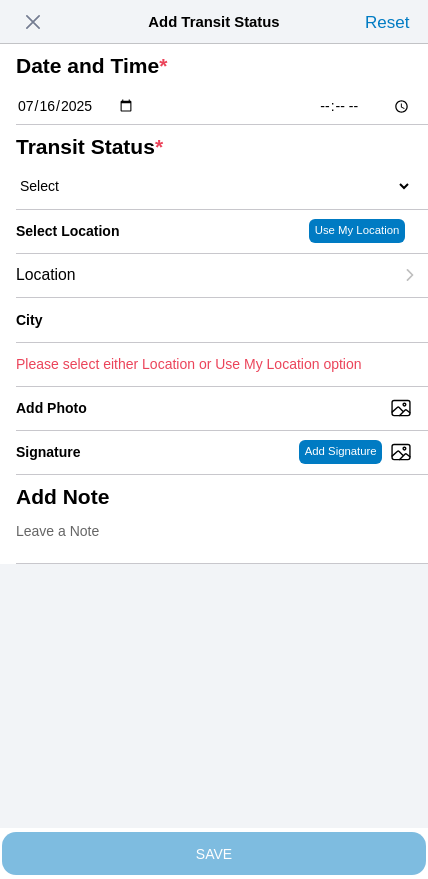 click at bounding box center (33, 22) 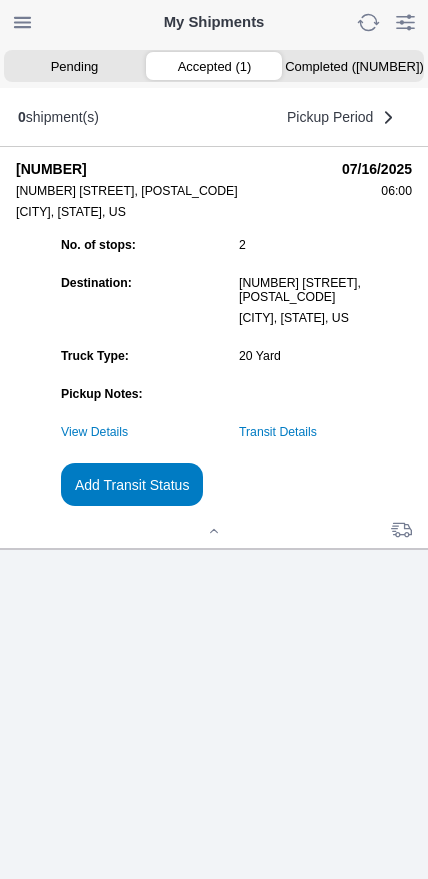 click on "Transit Details" 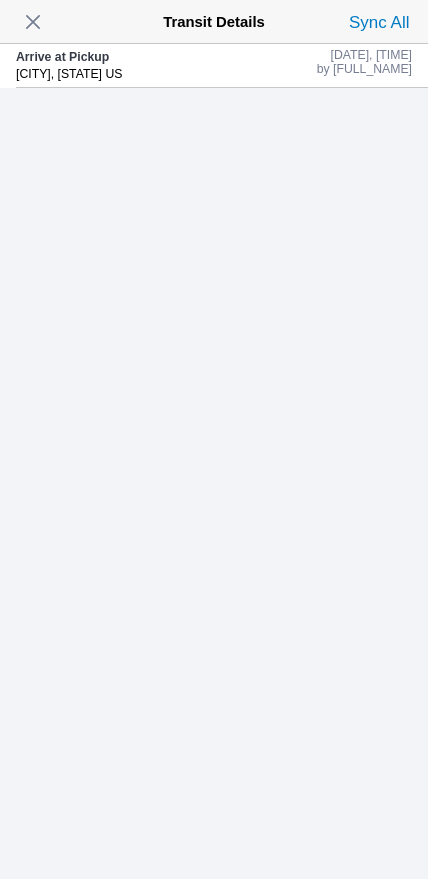 click at bounding box center (33, 22) 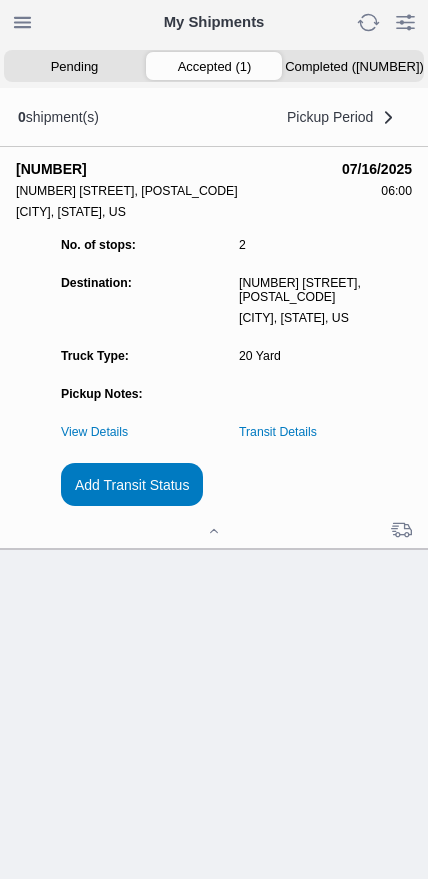 click on "Add Transit Status" 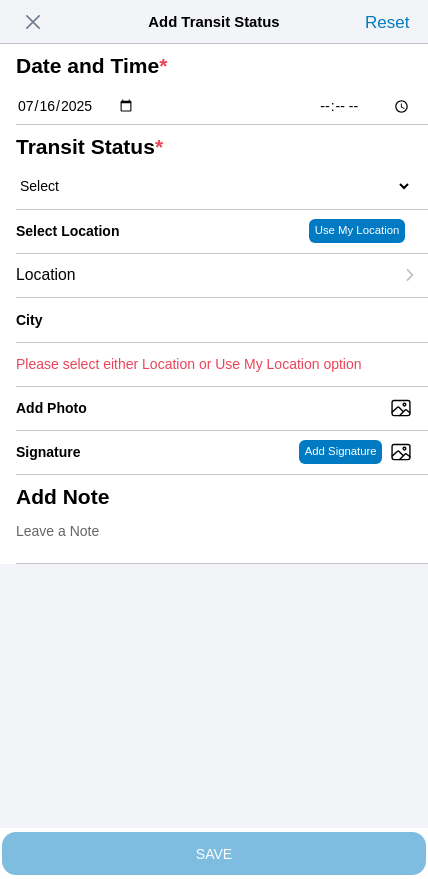 click on "[TIME]" 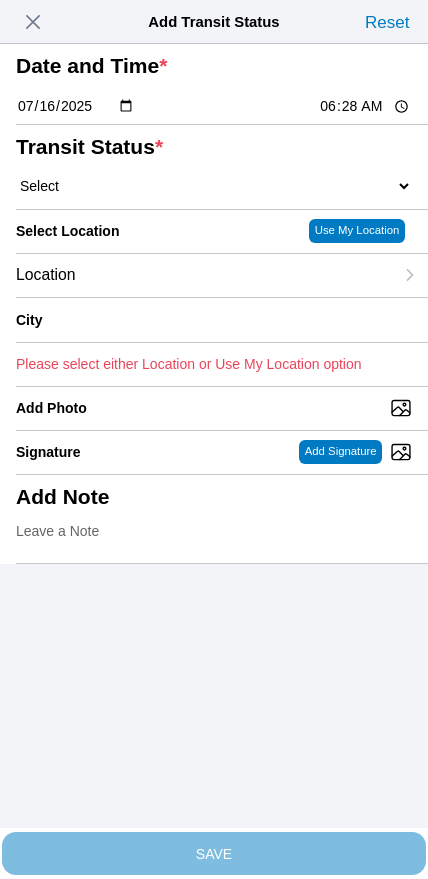 type on "06:30" 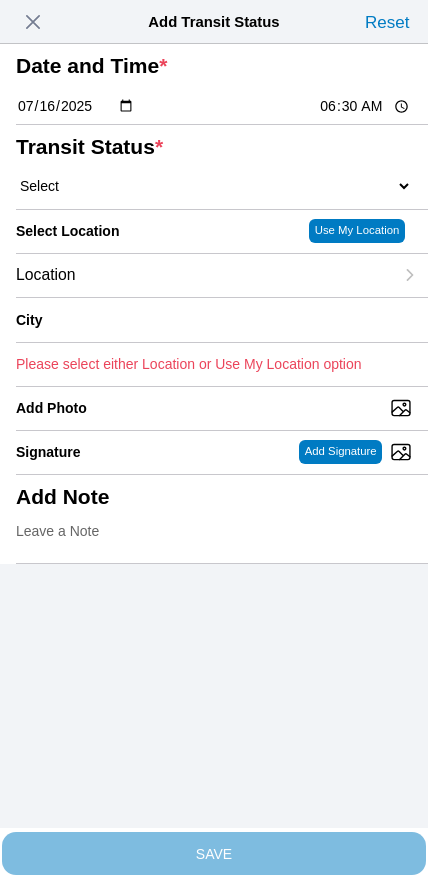 click on "Select  Arrive at Drop Off   Arrive at Pickup   Break Start   Break Stop   Depart Drop Off   Depart Pickup   Shift Complete" 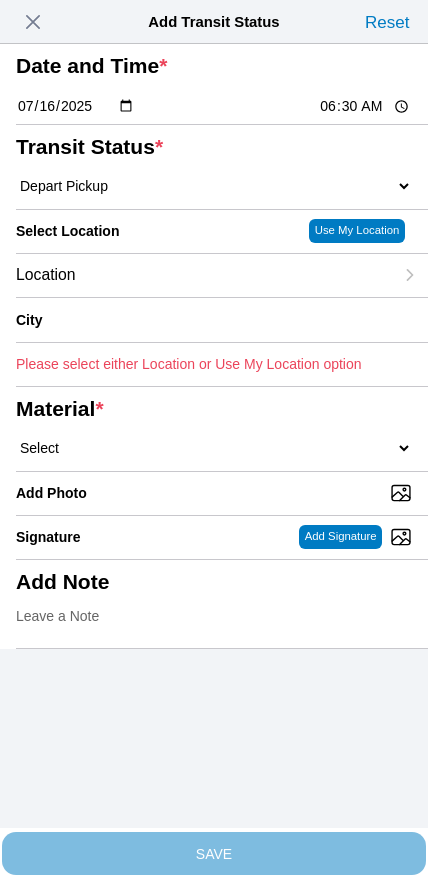 click on "Location" 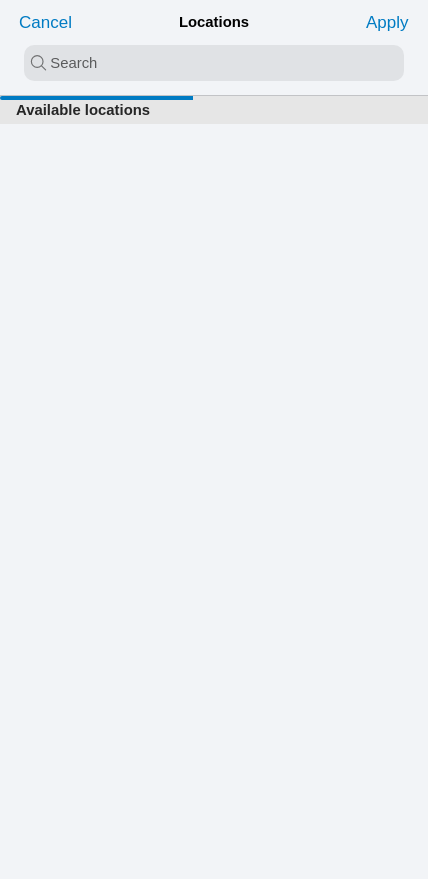 click at bounding box center (214, 63) 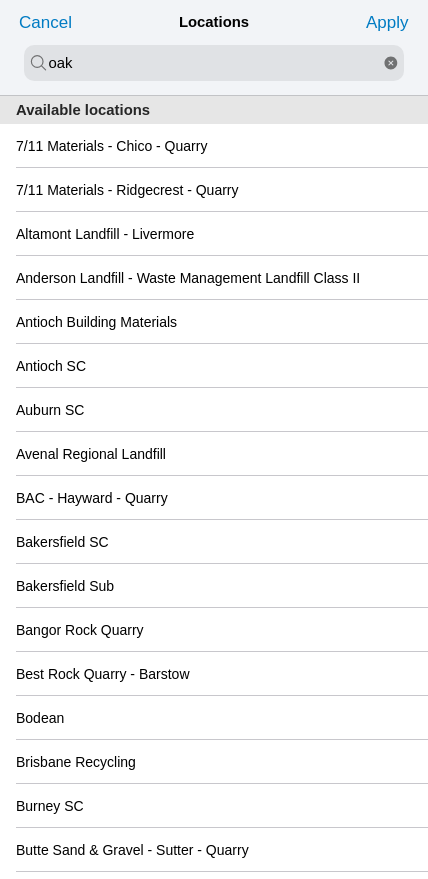 type on "oak" 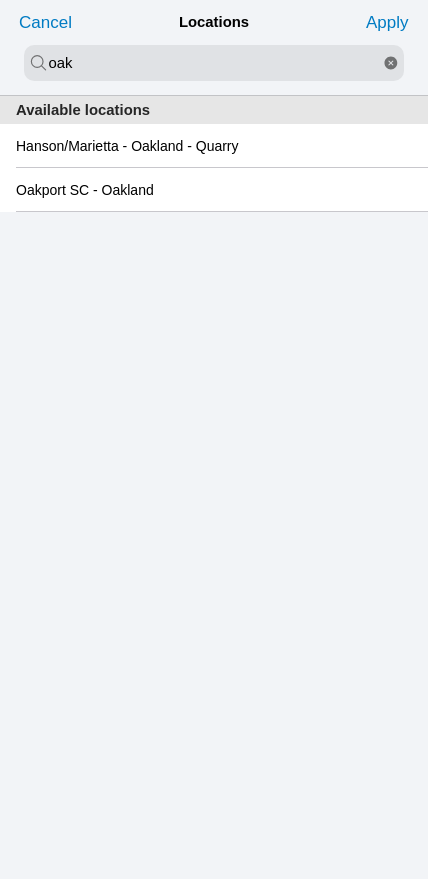 click on "Oakport SC - Oakland" 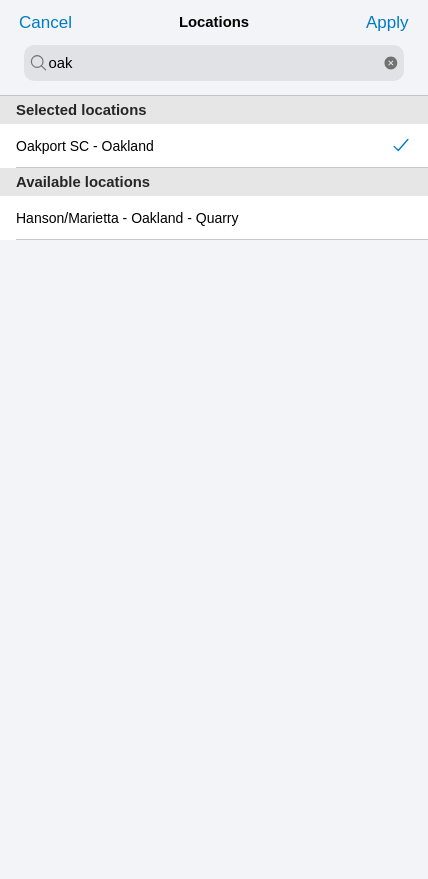 click on "Apply" 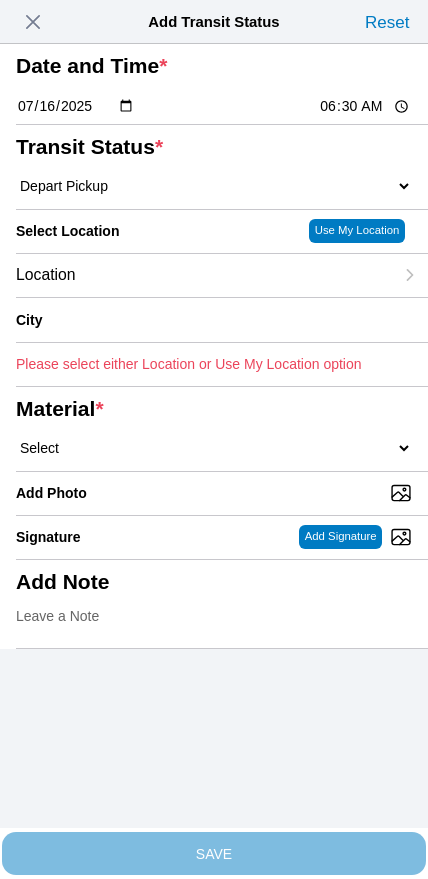 type on "Oakland" 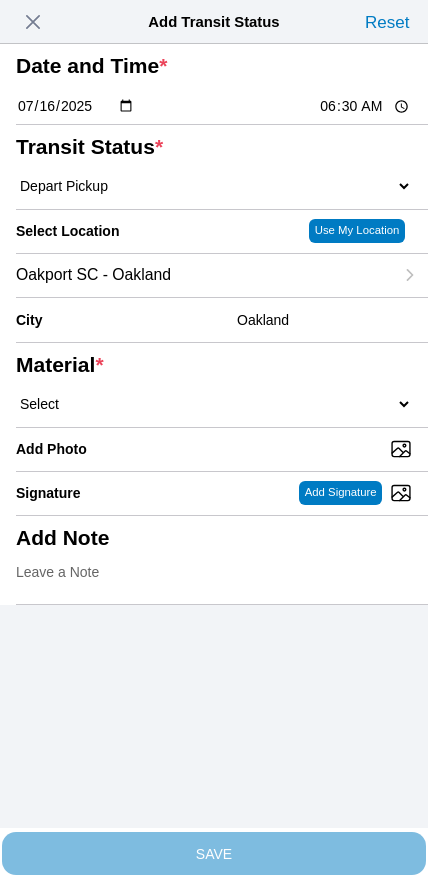 click on "Select  1" x 3" Rock   1" x 4" Rock   2" x 4" Rock   Asphalt Cold Patch   Backfill Spec Lapis Sand (EMS 4123)   Backfill Spec Sand (EMS 4123)   Base Rock (Class 2)   Broken Concrete/Asphalt   C-Ballast   Crushed Base Rock (3/4")   D-Ballast   Drain Rock (1.5")   Drain Rock (3/4")   Dry Spoils   Oversized Concrete/Asphalt   Palletized EZ Street   Premium Asphalt Cold Patch   Recycled Base Rock (Class 2)   Rip Rap   Top Soil" 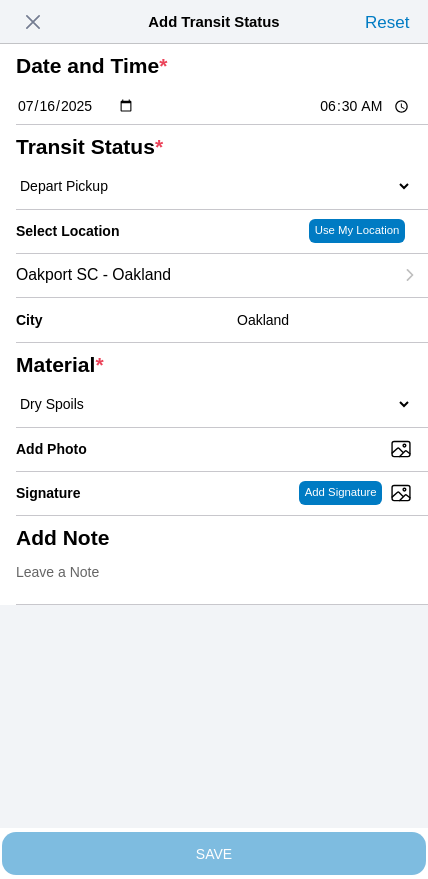 select on "708654" 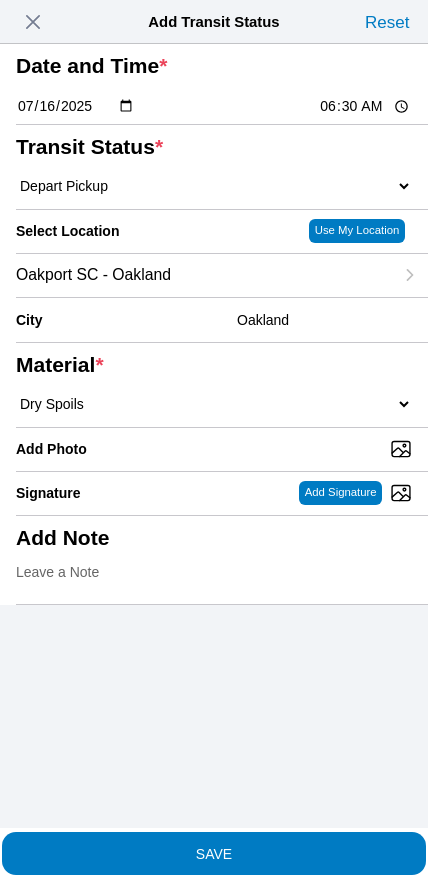 click on "SAVE" 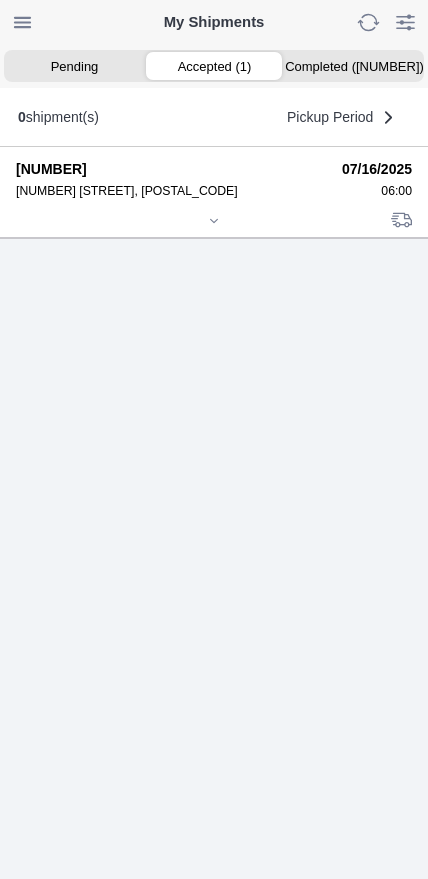 click 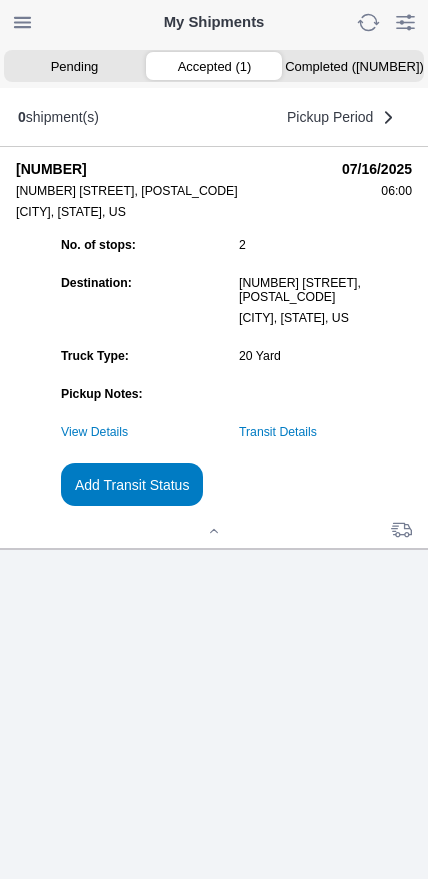 click on "Add Transit Status" 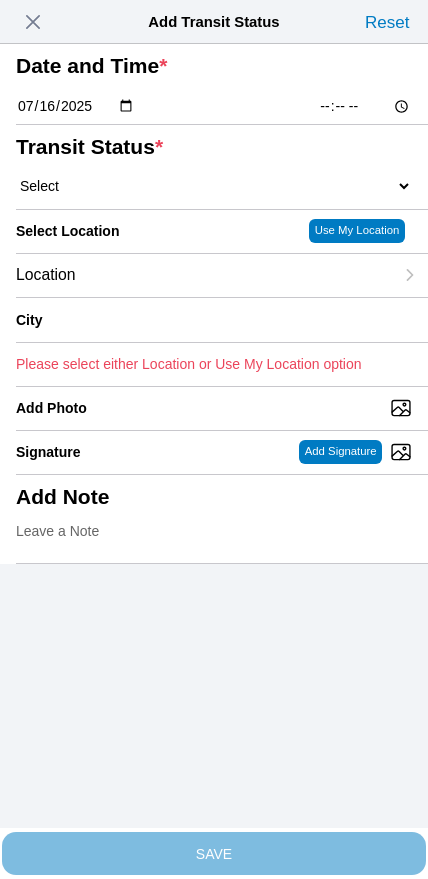 click on "[TIME]" 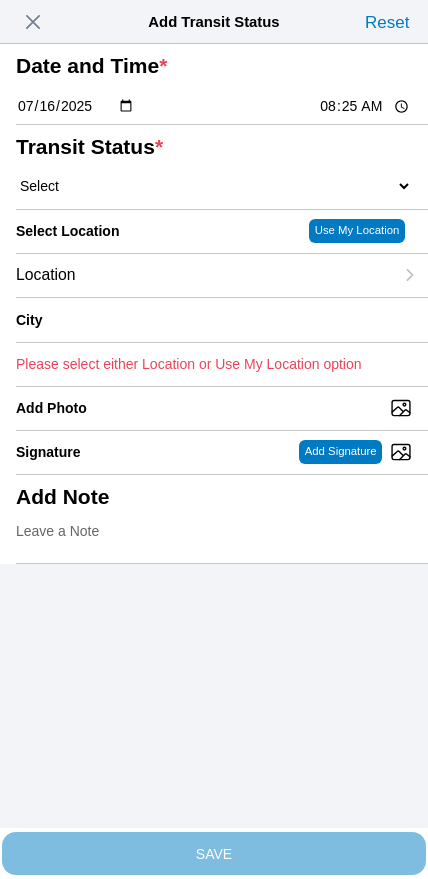 type on "08:25" 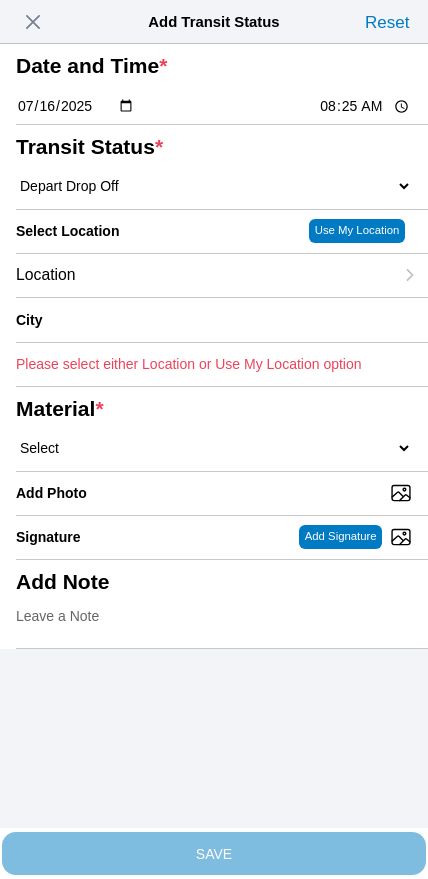 click on "Location" 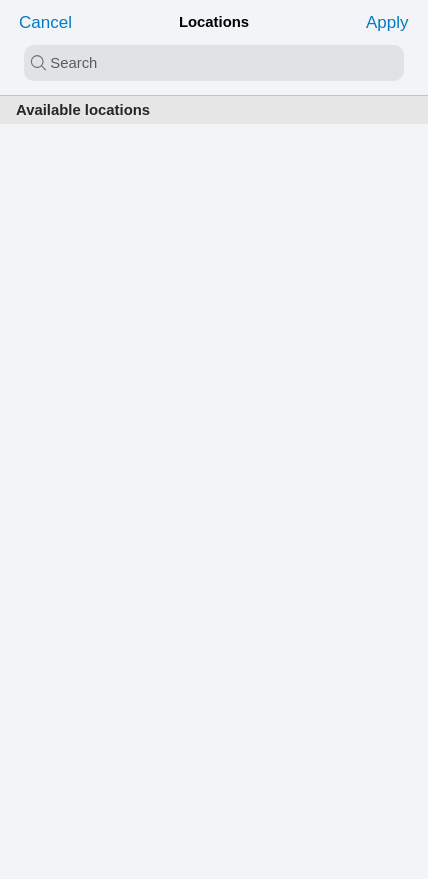 click at bounding box center (214, 63) 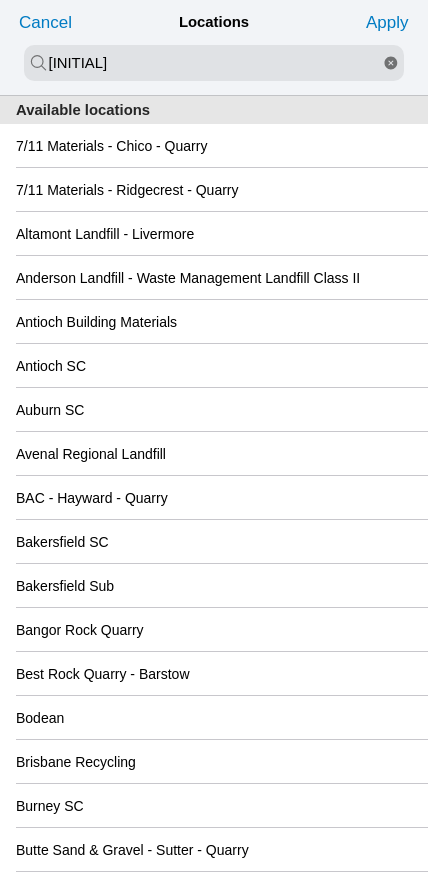 type on "[INITIAL]" 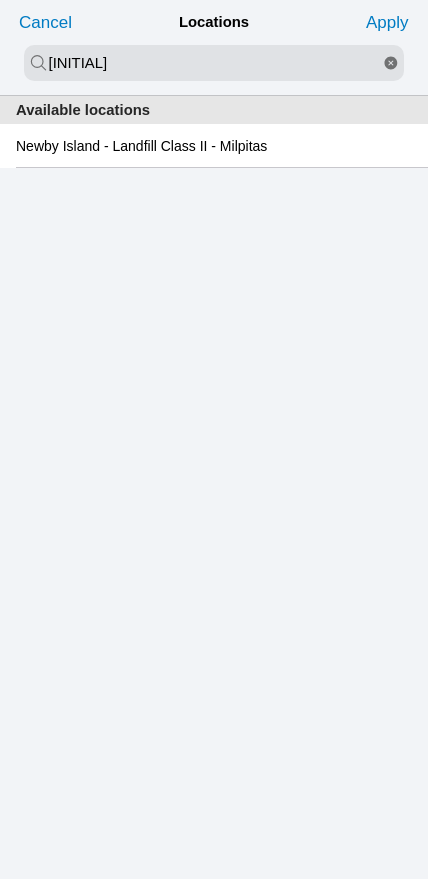 click on "Newby Island - Landfill Class II - Milpitas" 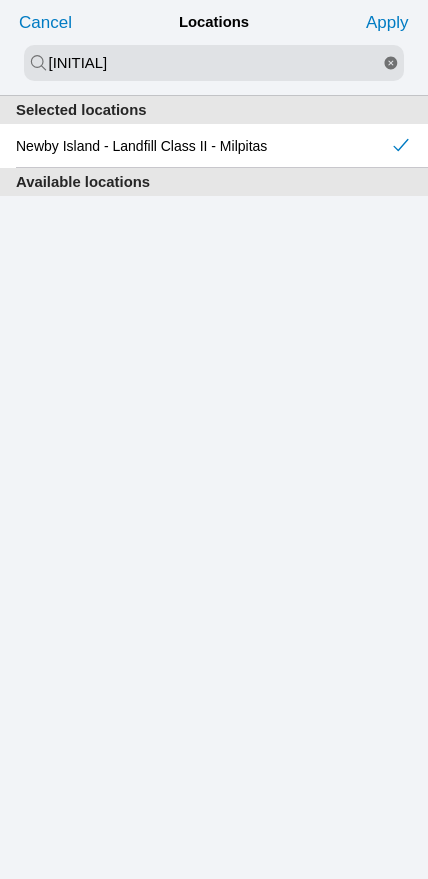 click on "Apply" 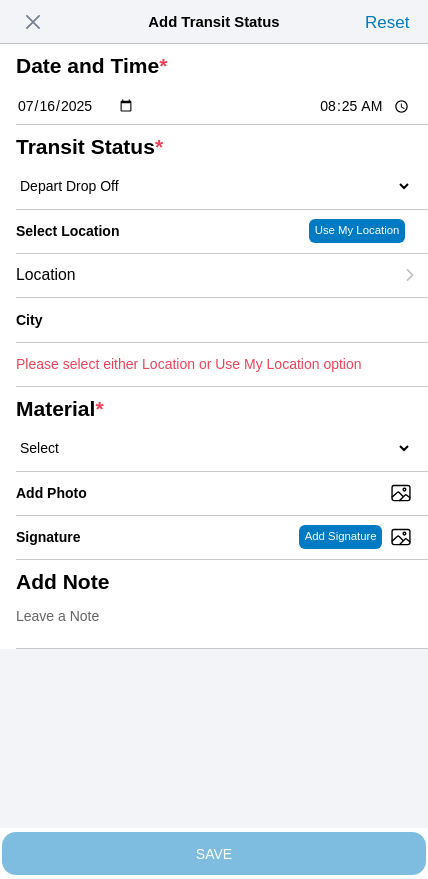 type on "Milpitas" 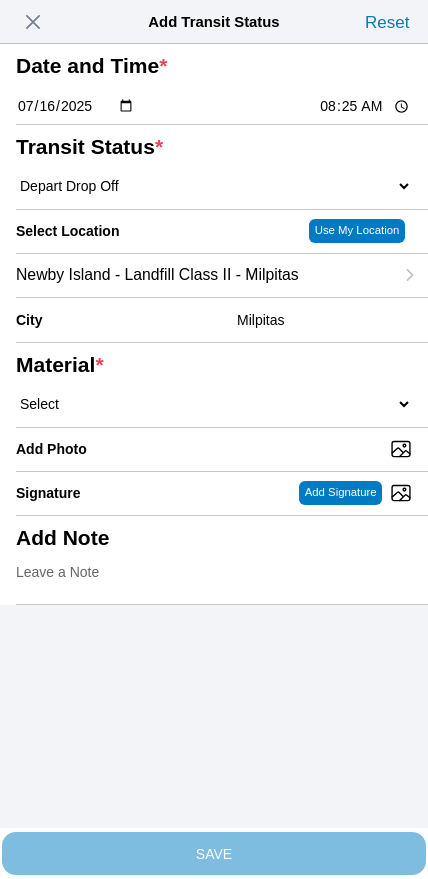 click on "Select  1" x 3" Rock   1" x 4" Rock   2" x 4" Rock   Asphalt Cold Patch   Backfill Spec Lapis Sand (EMS 4123)   Backfill Spec Sand (EMS 4123)   Base Rock (Class 2)   Broken Concrete/Asphalt   C-Ballast   Crushed Base Rock (3/4")   D-Ballast   Drain Rock (1.5")   Drain Rock (3/4")   Dry Spoils   Oversized Concrete/Asphalt   Palletized EZ Street   Premium Asphalt Cold Patch   Recycled Base Rock (Class 2)   Rip Rap   Top Soil" 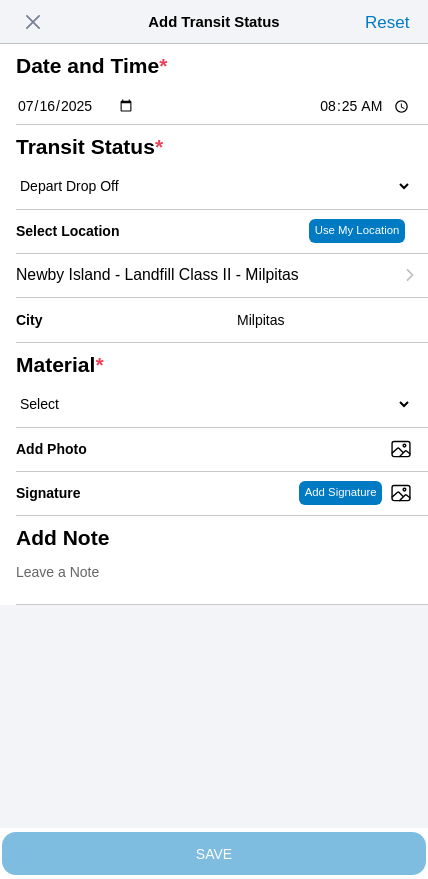 select on "708654" 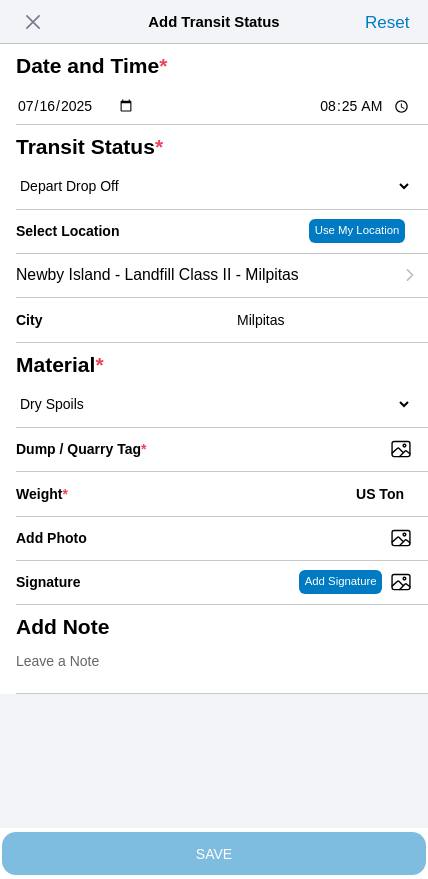 click on "Dump / Quarry Tag  *" at bounding box center (222, 449) 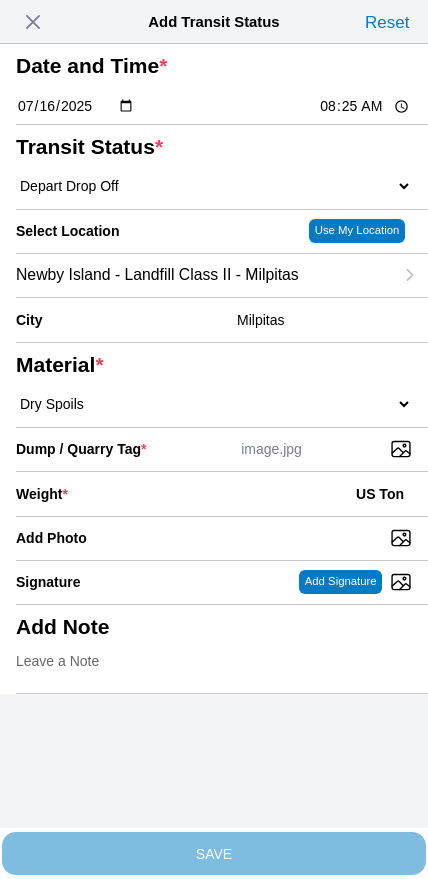 click on "Weight  * US Ton" 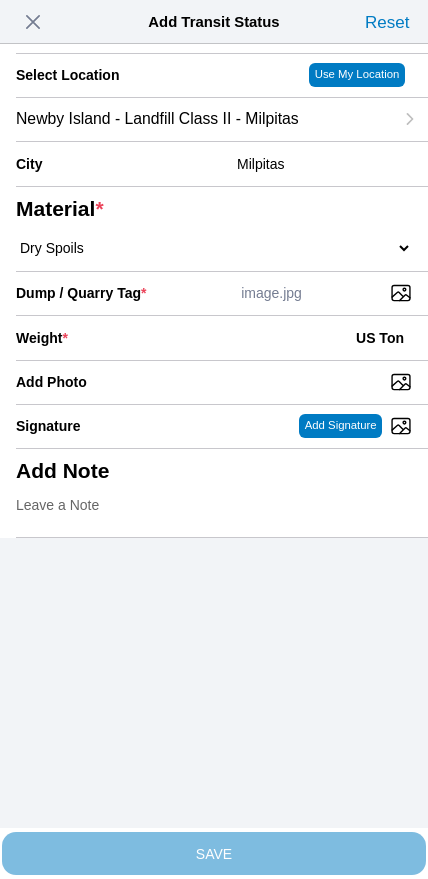 scroll, scrollTop: 180, scrollLeft: 0, axis: vertical 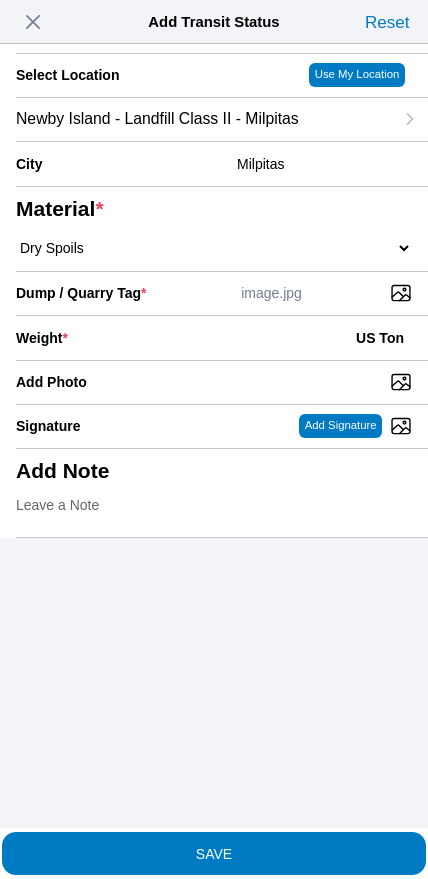 type on "[NUMBER]" 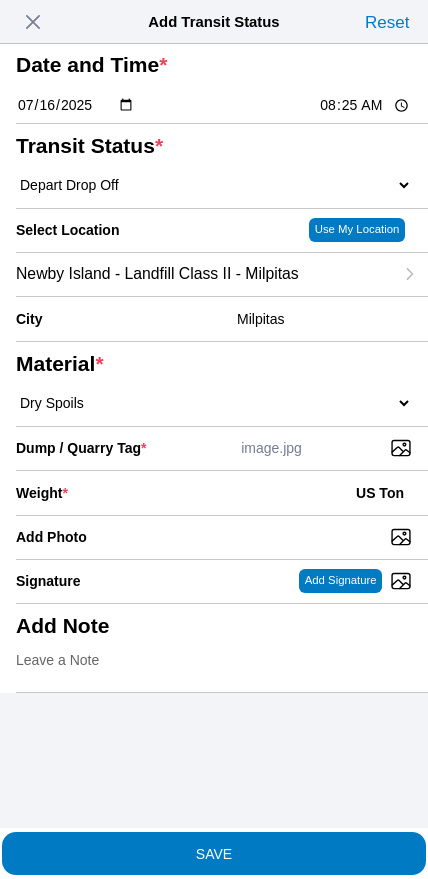 click on "SAVE" 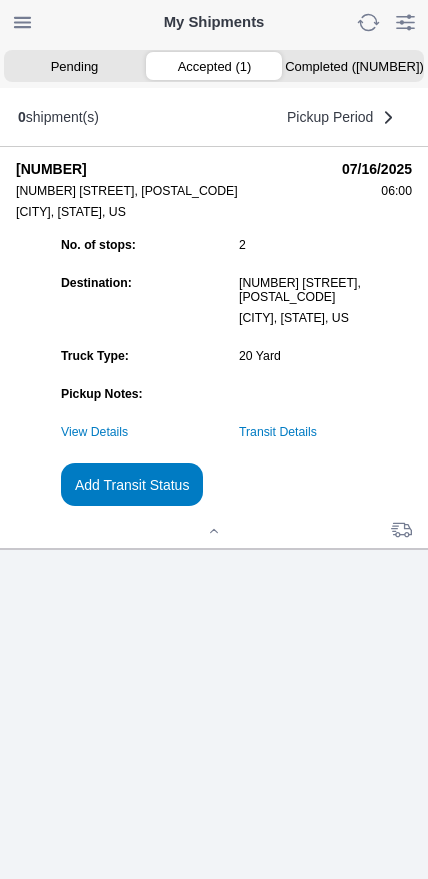 scroll, scrollTop: 151, scrollLeft: 0, axis: vertical 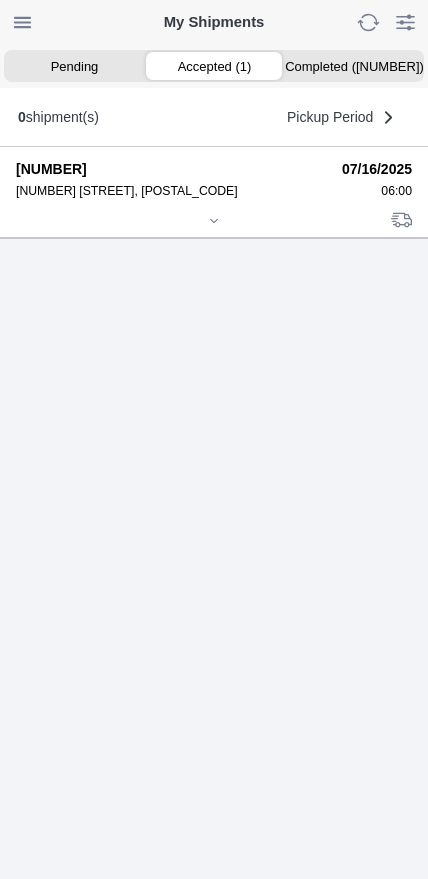 click 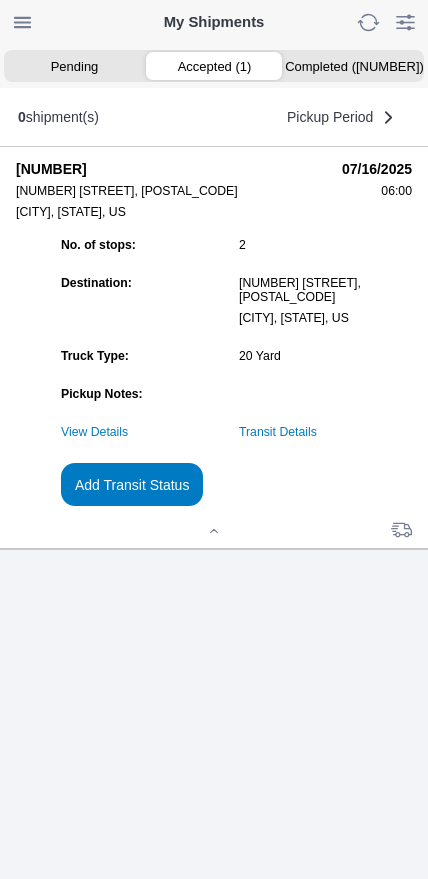 click on "Add Transit Status" 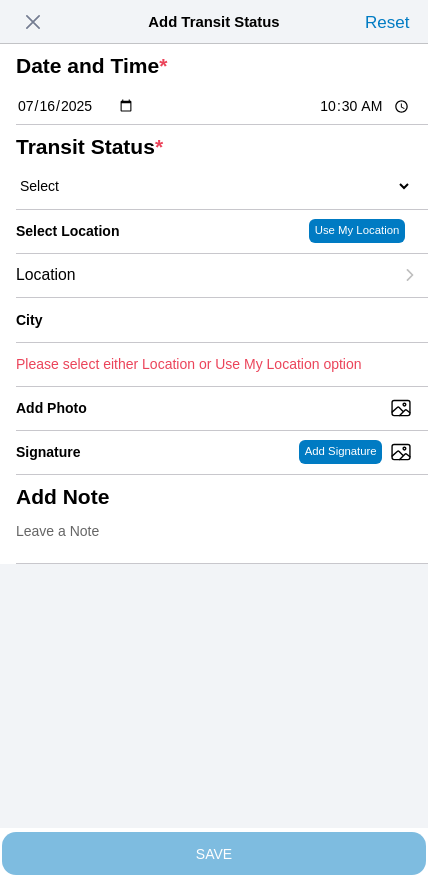 click on "10:30" 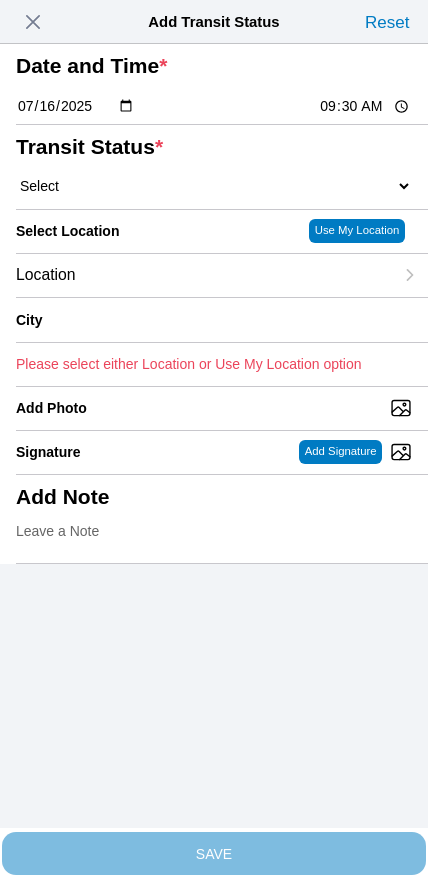 type on "09:35" 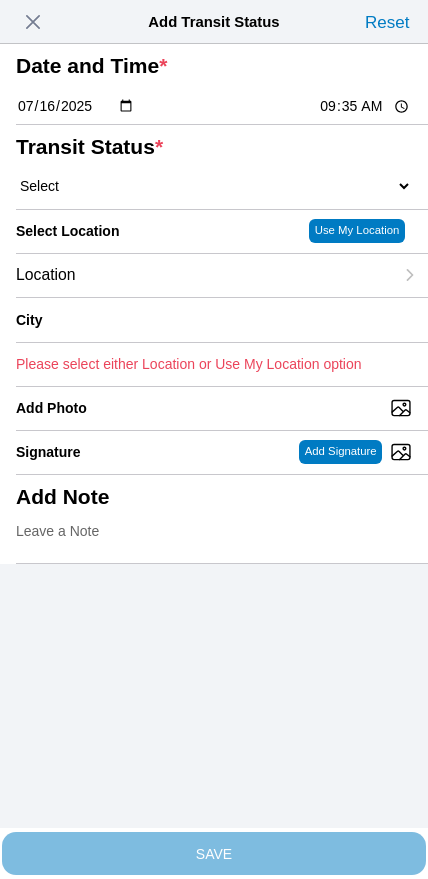 click on "Select  Arrive at Drop Off   Arrive at Pickup   Break Start   Break Stop   Depart Drop Off   Depart Pickup   Shift Complete" 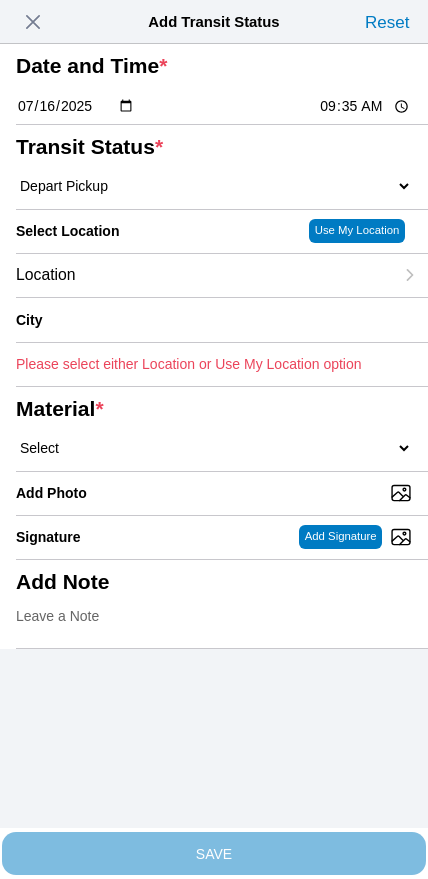 click on "Location" 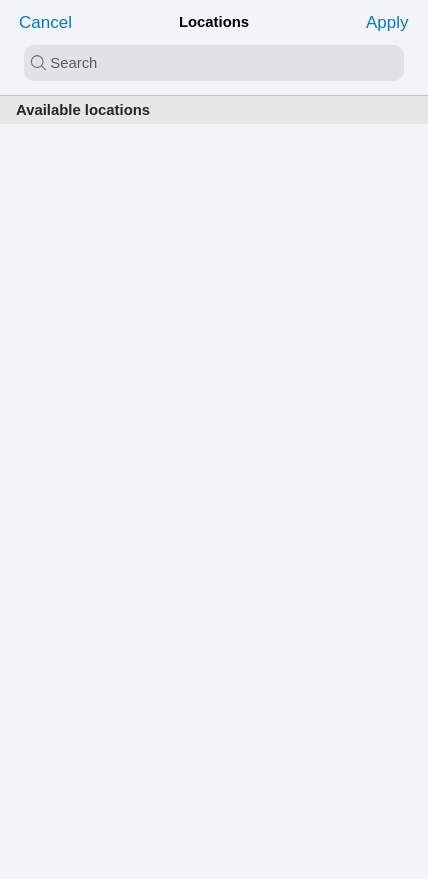 click at bounding box center (214, 63) 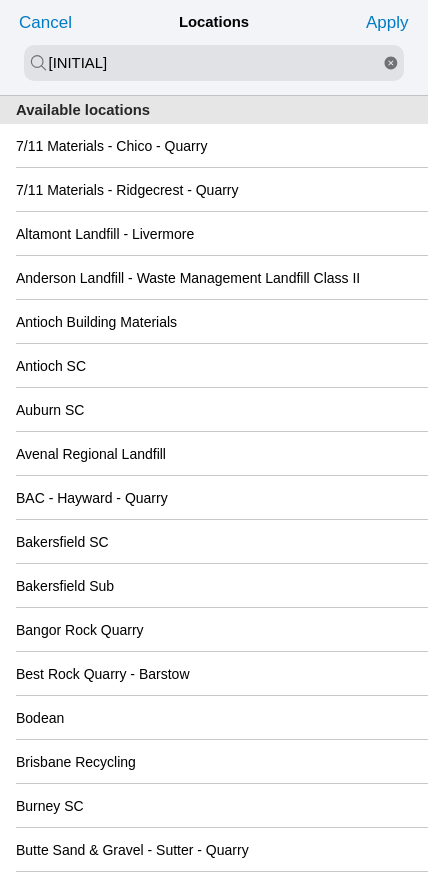 type on "[INITIAL]" 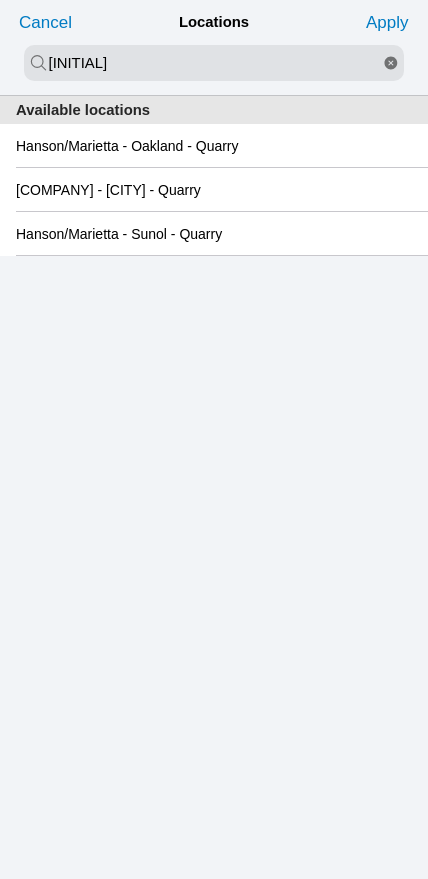 click on "Hanson/Marietta - Oakland - Quarry" 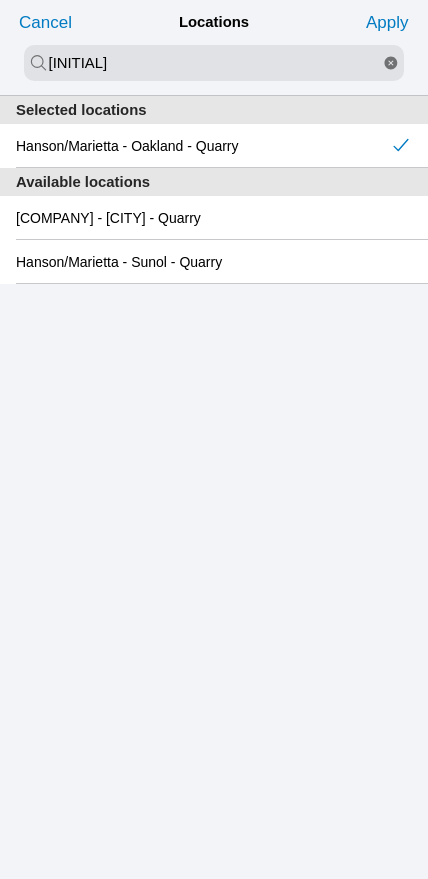 click on "Apply" 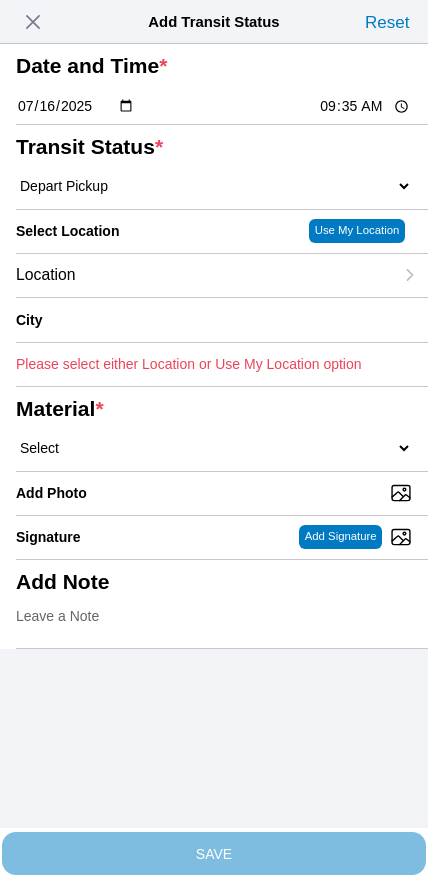 type on "Oakland" 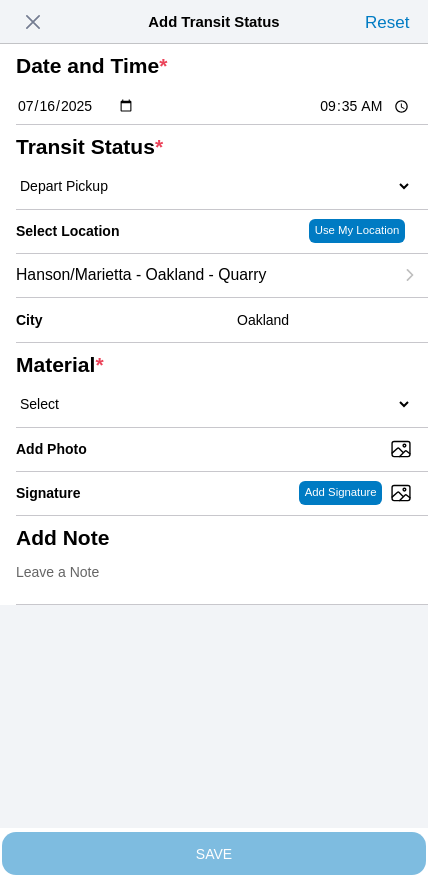click on "Select  1" x 3" Rock   1" x 4" Rock   2" x 4" Rock   Asphalt Cold Patch   Backfill Spec Lapis Sand (EMS 4123)   Backfill Spec Sand (EMS 4123)   Base Rock (Class 2)   Broken Concrete/Asphalt   C-Ballast   Crushed Base Rock (3/4")   D-Ballast   Drain Rock (1.5")   Drain Rock (3/4")   Dry Spoils   Oversized Concrete/Asphalt   Palletized EZ Street   Premium Asphalt Cold Patch   Recycled Base Rock (Class 2)   Rip Rap   Top Soil" 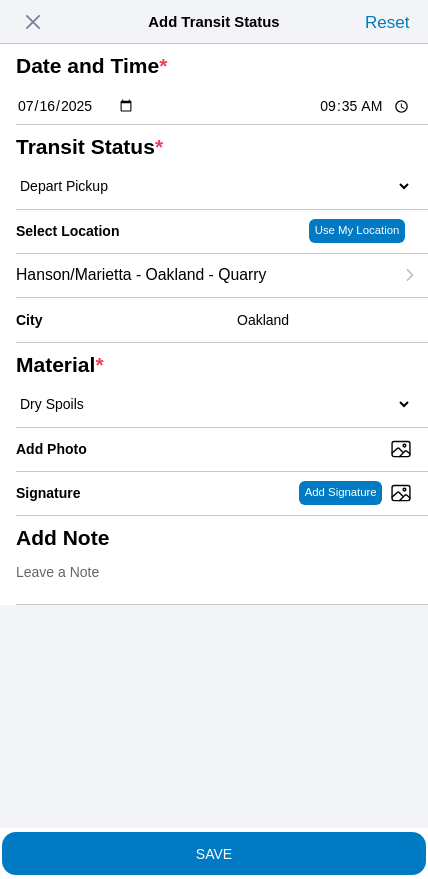click on "Select  1" x 3" Rock   1" x 4" Rock   2" x 4" Rock   Asphalt Cold Patch   Backfill Spec Lapis Sand (EMS 4123)   Backfill Spec Sand (EMS 4123)   Base Rock (Class 2)   Broken Concrete/Asphalt   C-Ballast   Crushed Base Rock (3/4")   D-Ballast   Drain Rock (1.5")   Drain Rock (3/4")   Dry Spoils   Oversized Concrete/Asphalt   Palletized EZ Street   Premium Asphalt Cold Patch   Recycled Base Rock (Class 2)   Rip Rap   Top Soil" 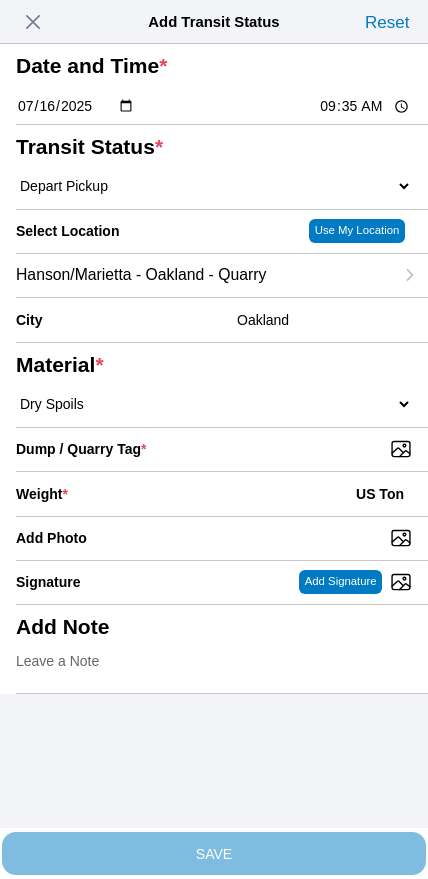 click on "Dump / Quarry Tag  *" at bounding box center (222, 449) 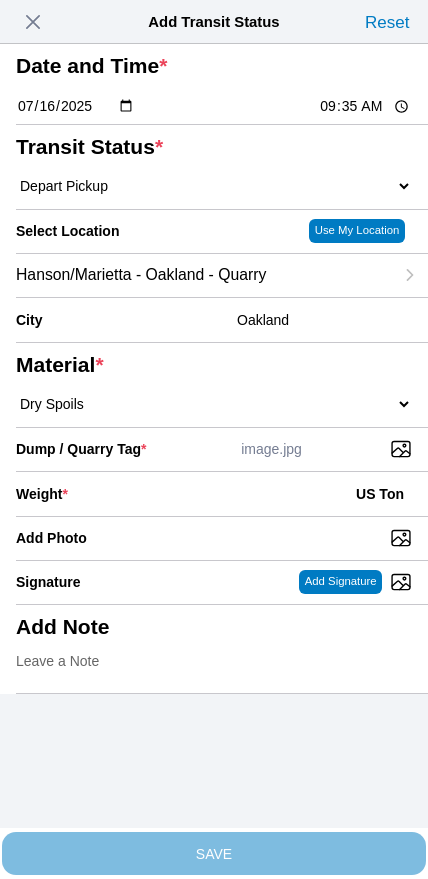 click on "Weight  * US Ton" 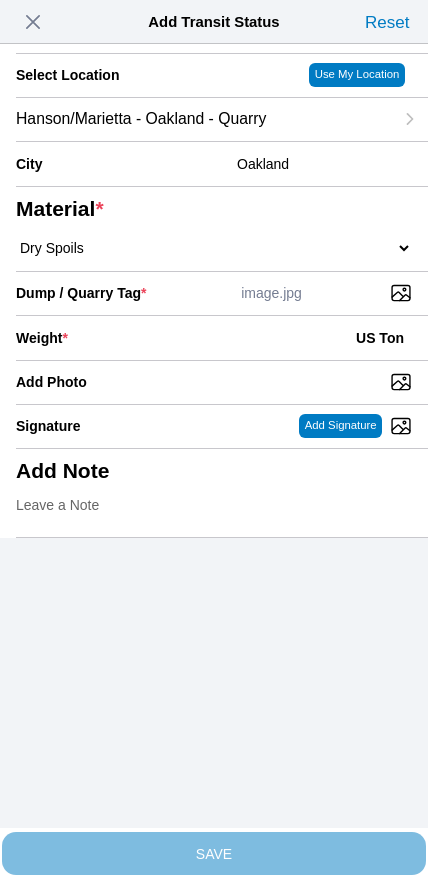 scroll, scrollTop: 180, scrollLeft: 0, axis: vertical 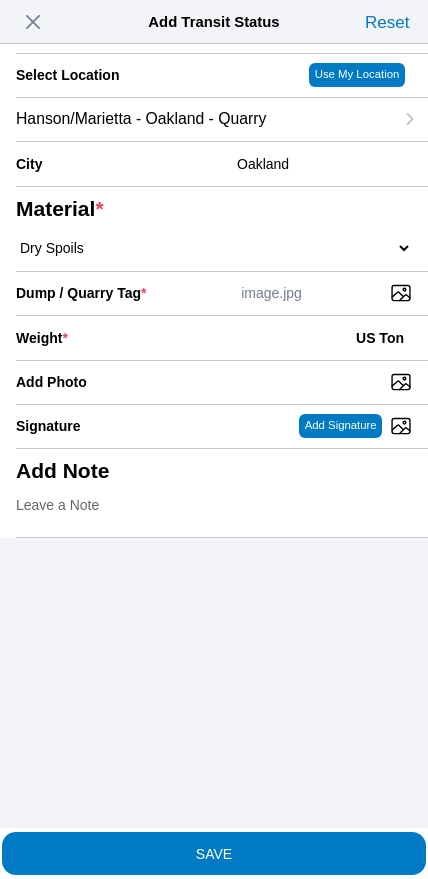 type on "[NUMBER]" 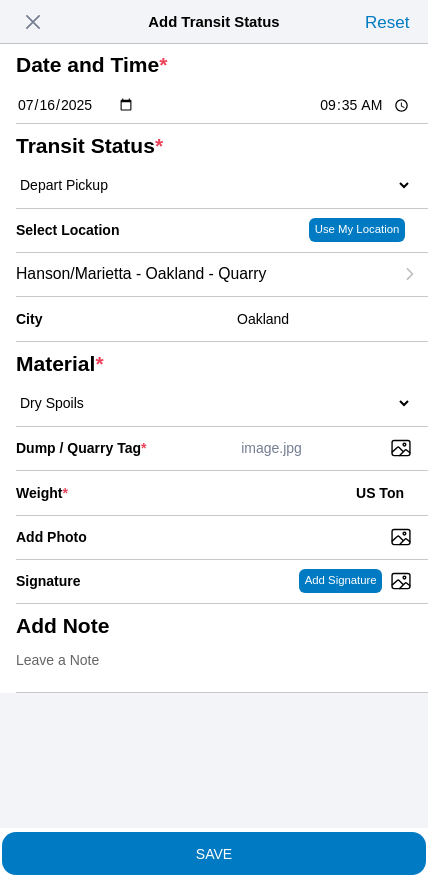 click on "SAVE" 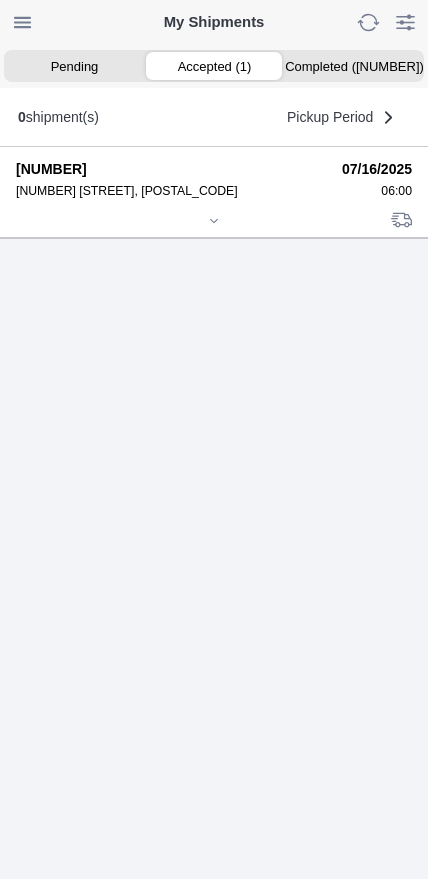 click 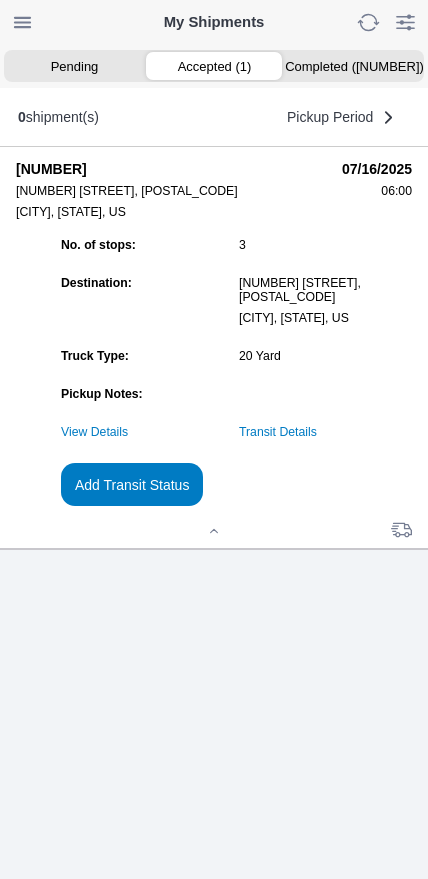 click on "Add Transit Status" 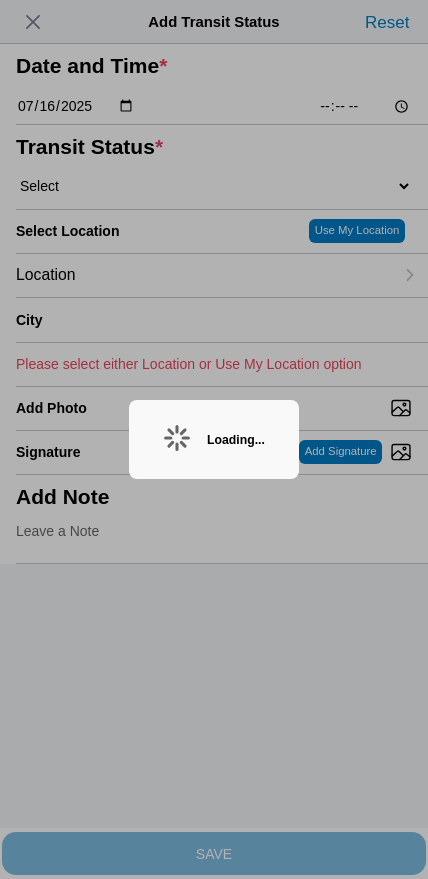 click at bounding box center [214, 439] 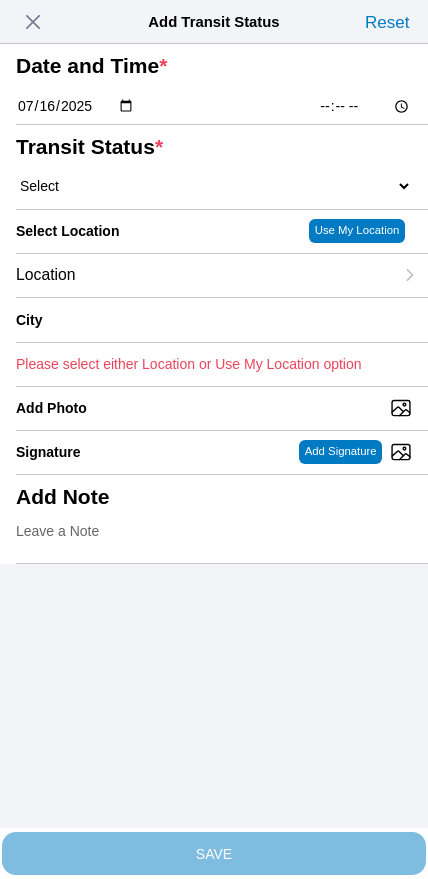 click on "[TIME]" 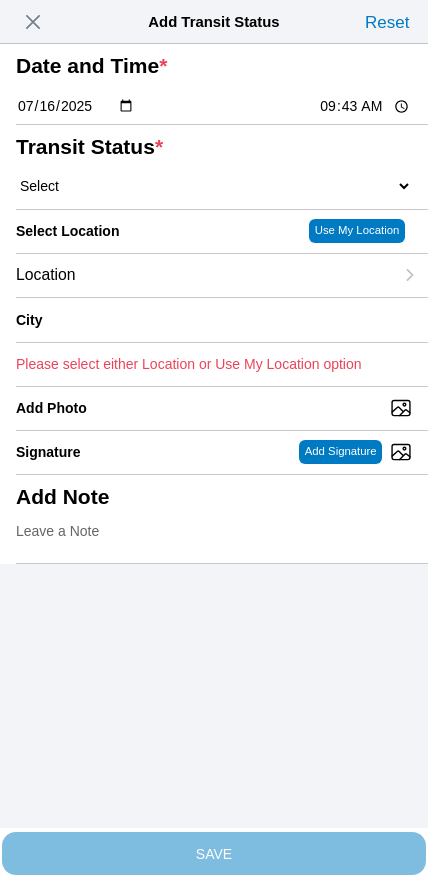 type on "09:45" 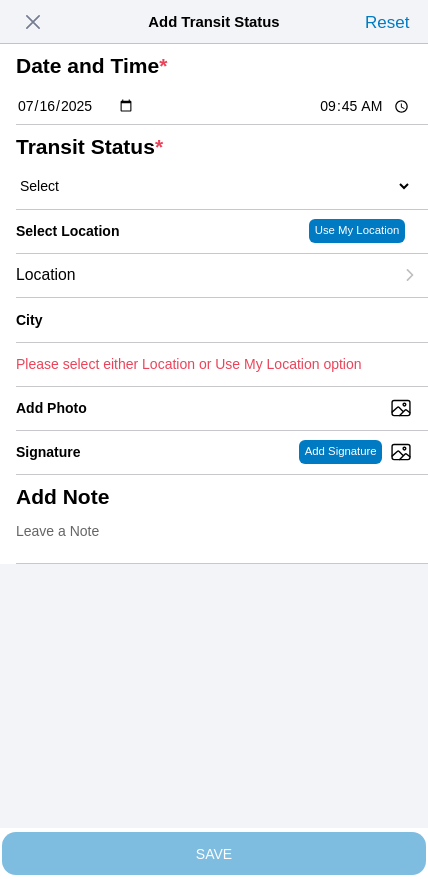 click on "Select  Arrive at Drop Off   Arrive at Pickup   Break Start   Break Stop   Depart Drop Off   Depart Pickup   Shift Complete" 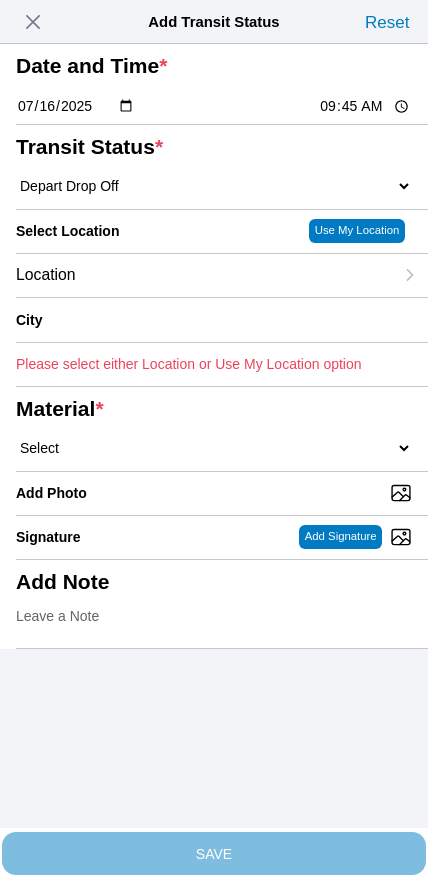 click on "Location" 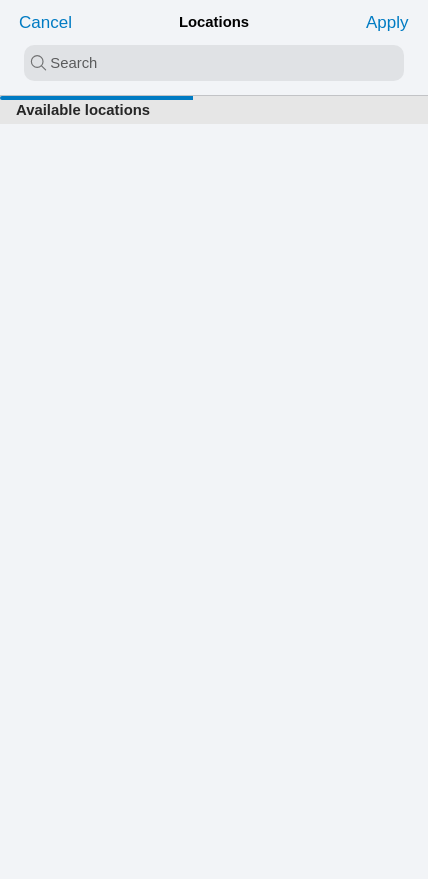 click at bounding box center [214, 63] 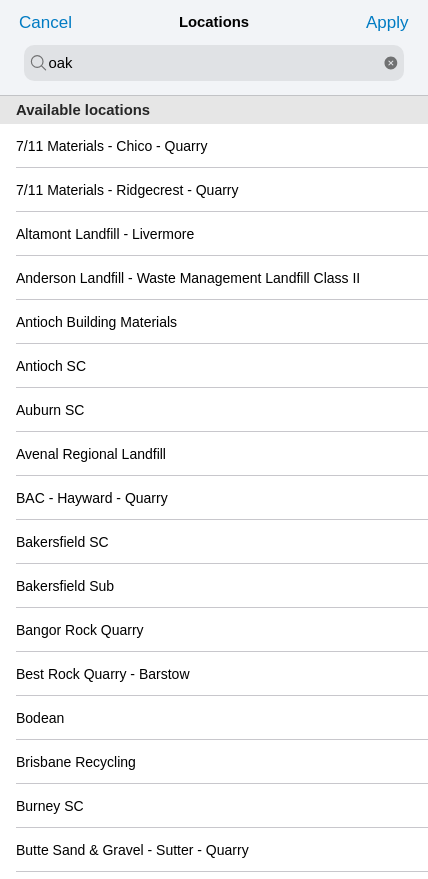 type on "oak" 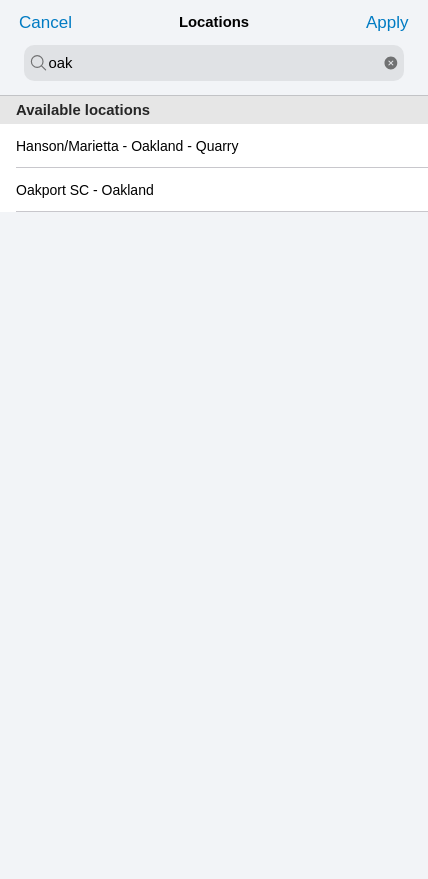 click on "Oakport SC - Oakland" 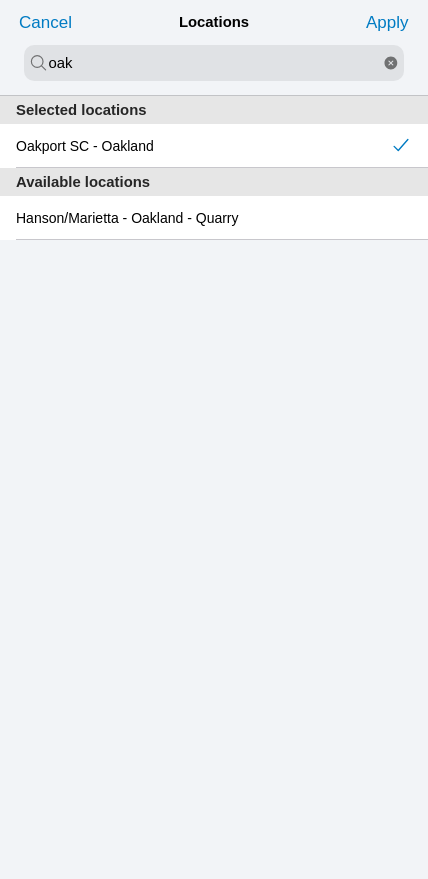 click on "Apply" 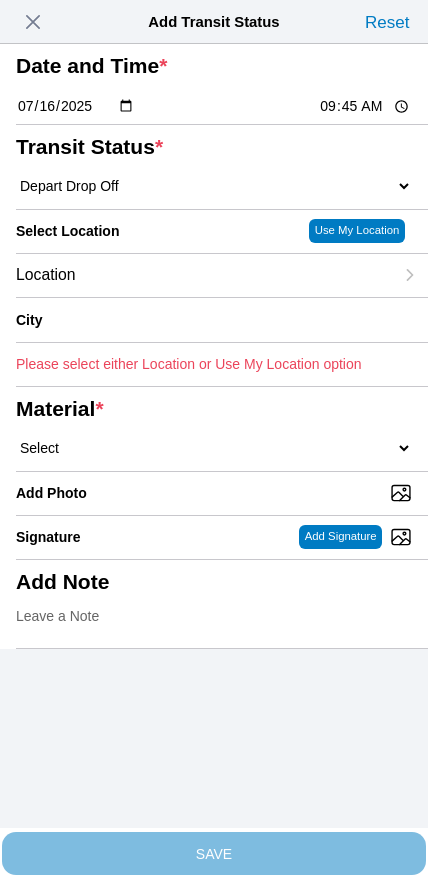 type on "Oakland" 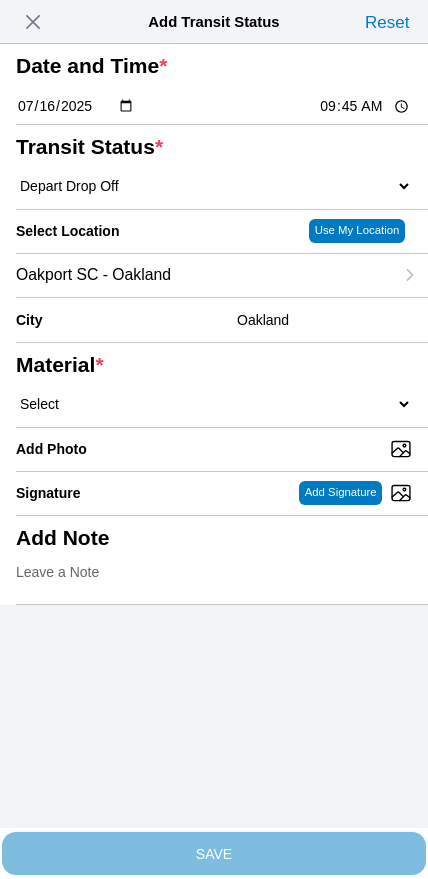 click on "Select  1" x 3" Rock   1" x 4" Rock   2" x 4" Rock   Asphalt Cold Patch   Backfill Spec Lapis Sand (EMS 4123)   Backfill Spec Sand (EMS 4123)   Base Rock (Class 2)   Broken Concrete/Asphalt   C-Ballast   Crushed Base Rock (3/4")   D-Ballast   Drain Rock (1.5")   Drain Rock (3/4")   Dry Spoils   Oversized Concrete/Asphalt   Palletized EZ Street   Premium Asphalt Cold Patch   Recycled Base Rock (Class 2)   Rip Rap   Top Soil" 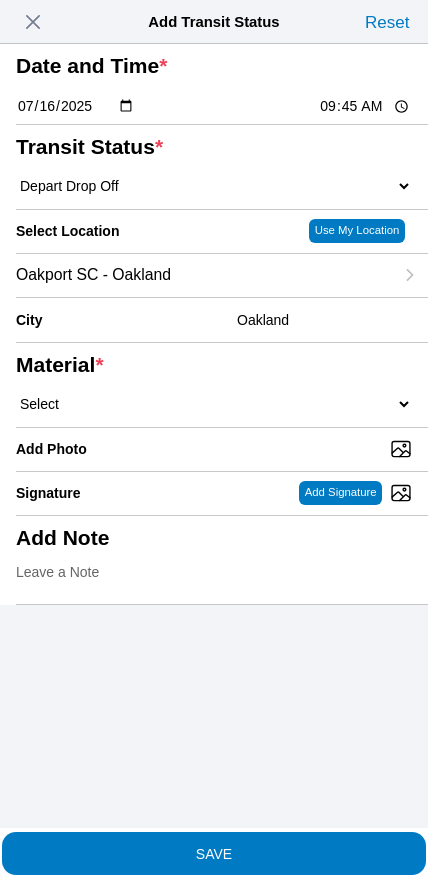 click on "Add Photo" at bounding box center [222, 449] 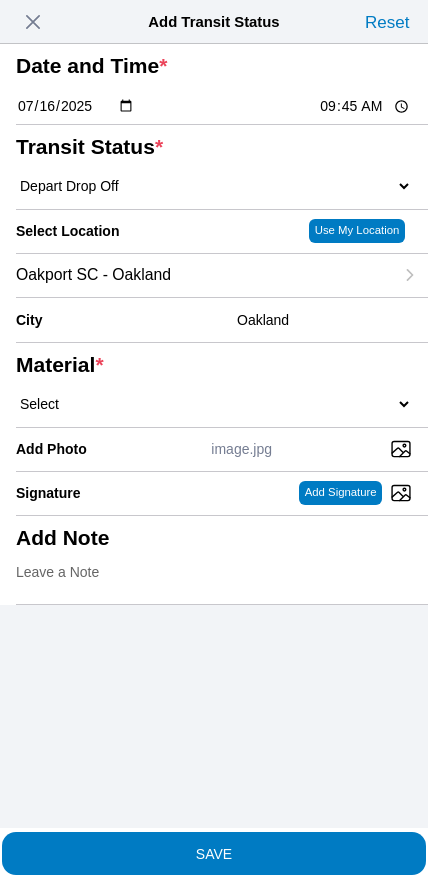 scroll, scrollTop: 0, scrollLeft: 0, axis: both 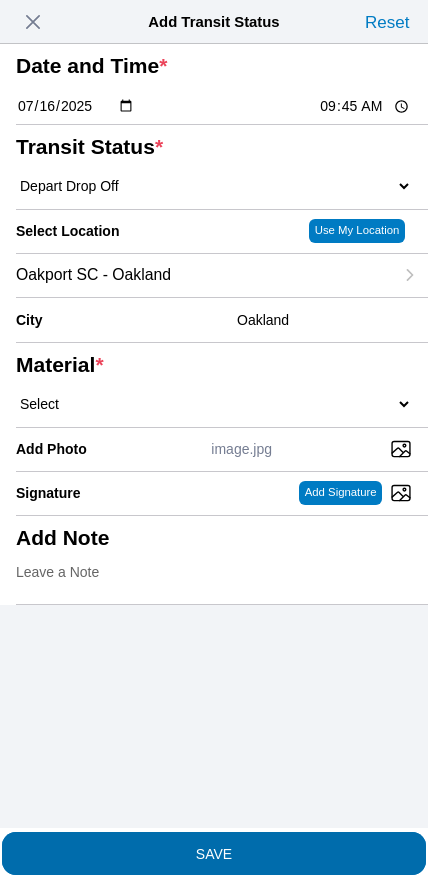 click on "SAVE" 